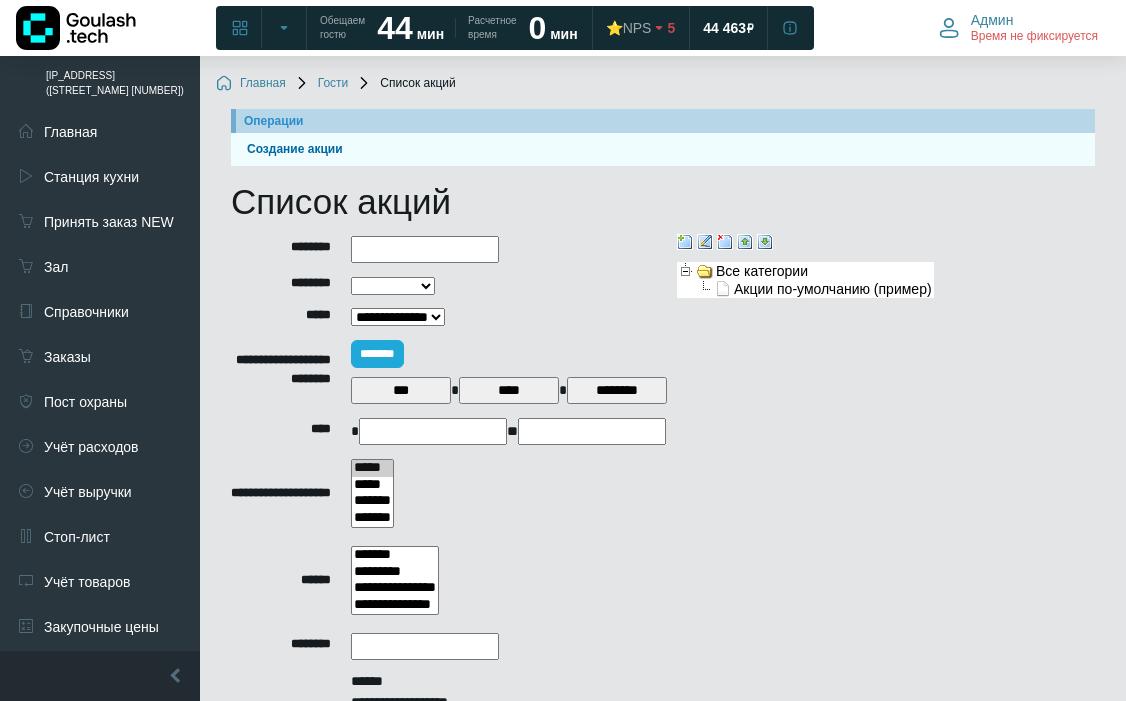 select 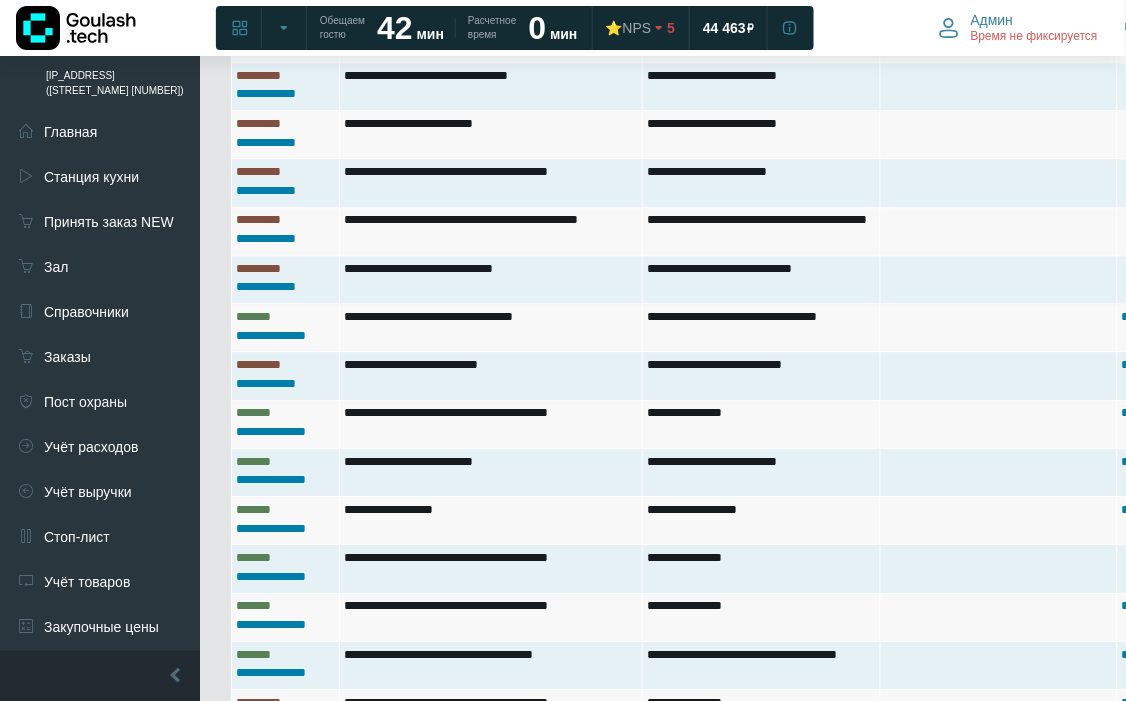 scroll, scrollTop: 1044, scrollLeft: 0, axis: vertical 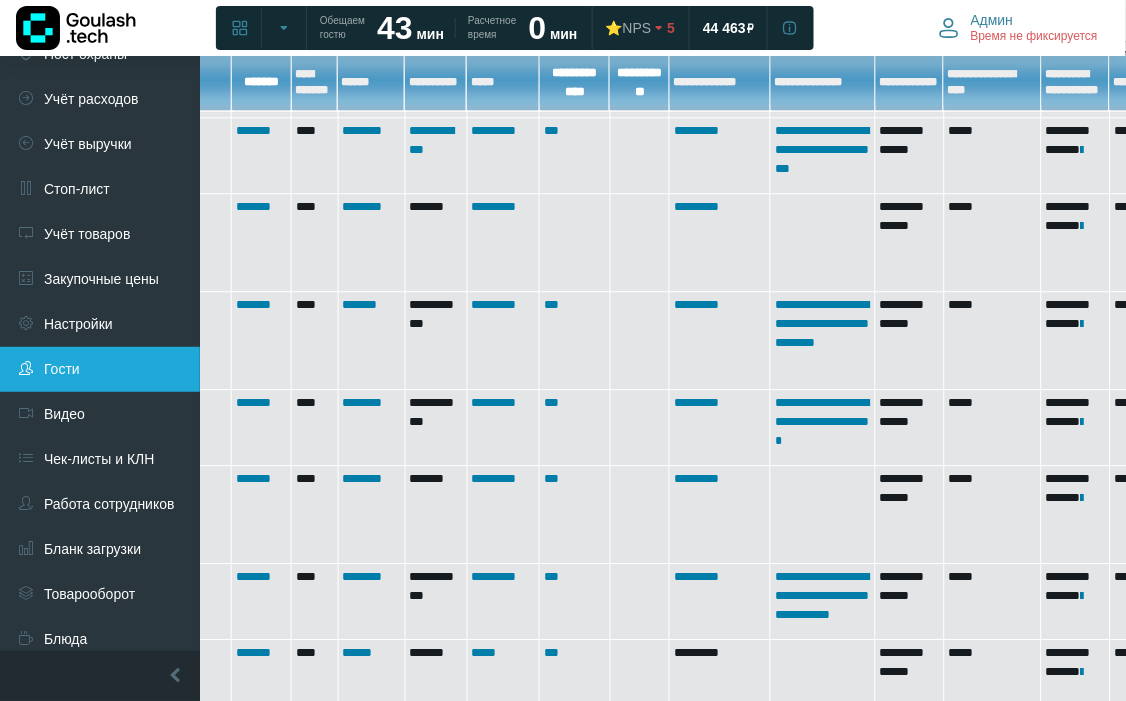 click on "Гости" at bounding box center (100, 369) 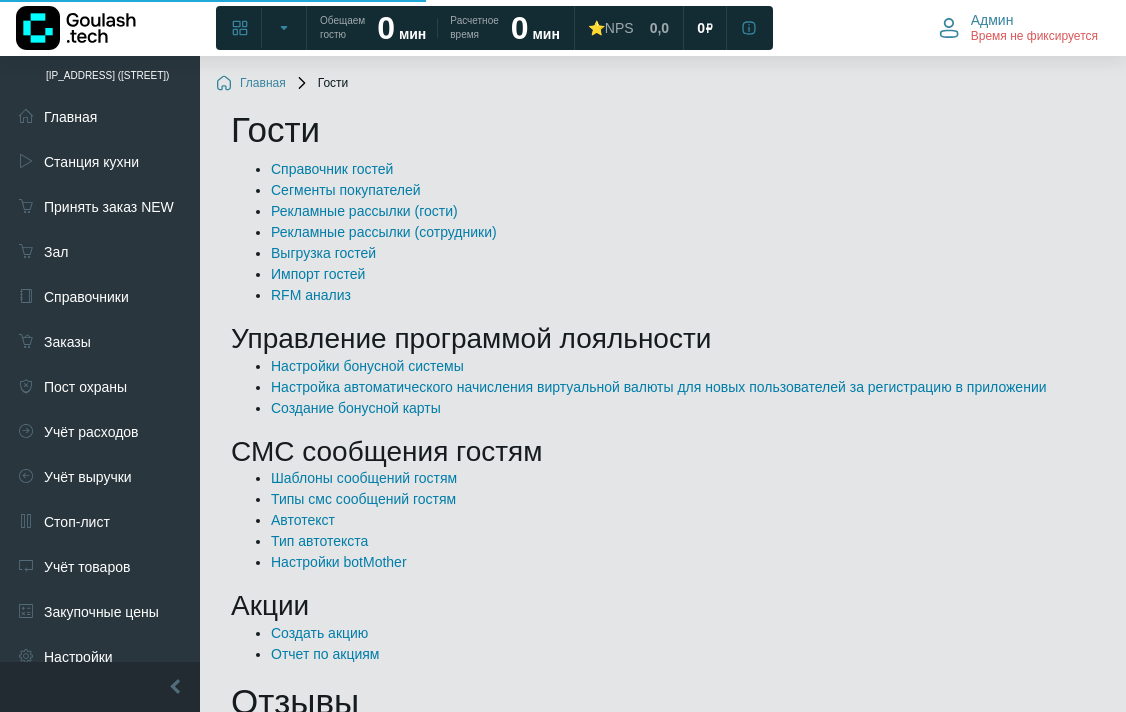 scroll, scrollTop: 0, scrollLeft: 0, axis: both 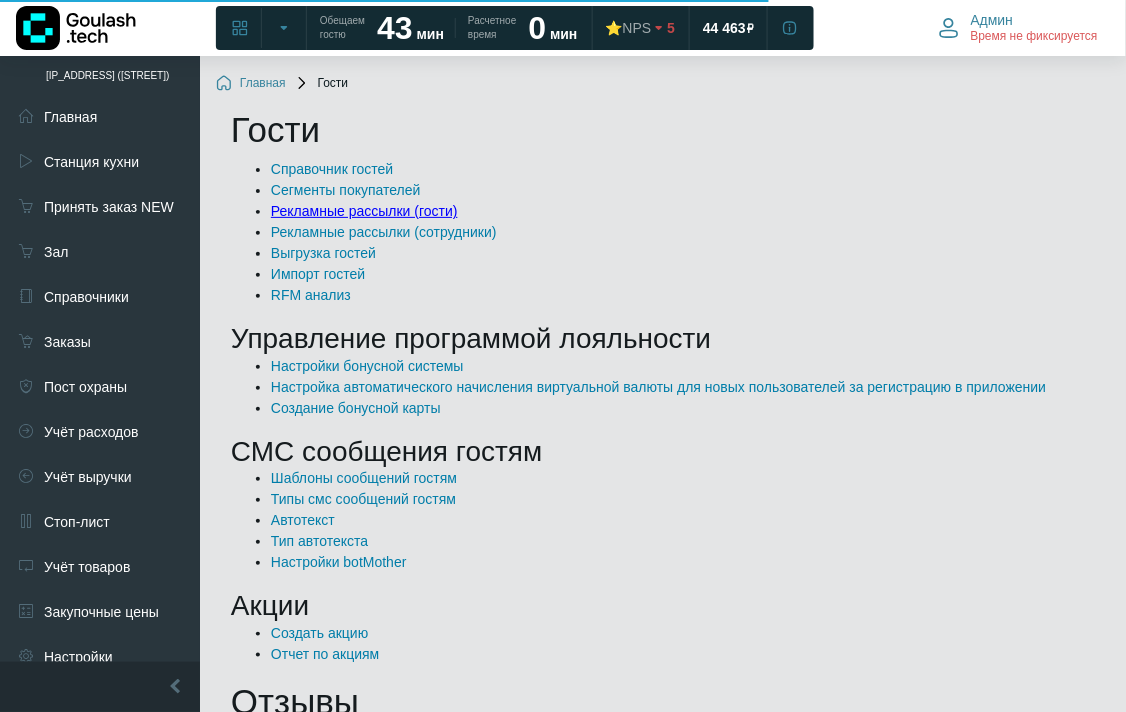 click on "Рекламные рассылки (гости)" at bounding box center (364, 211) 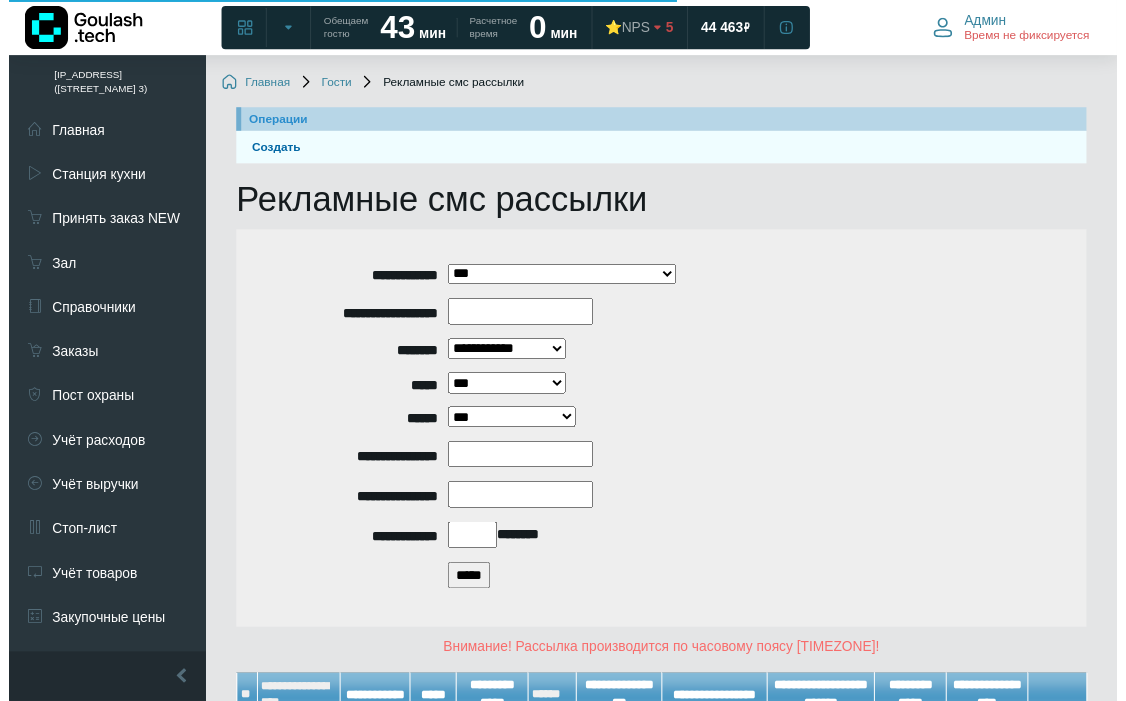 scroll, scrollTop: 160, scrollLeft: 0, axis: vertical 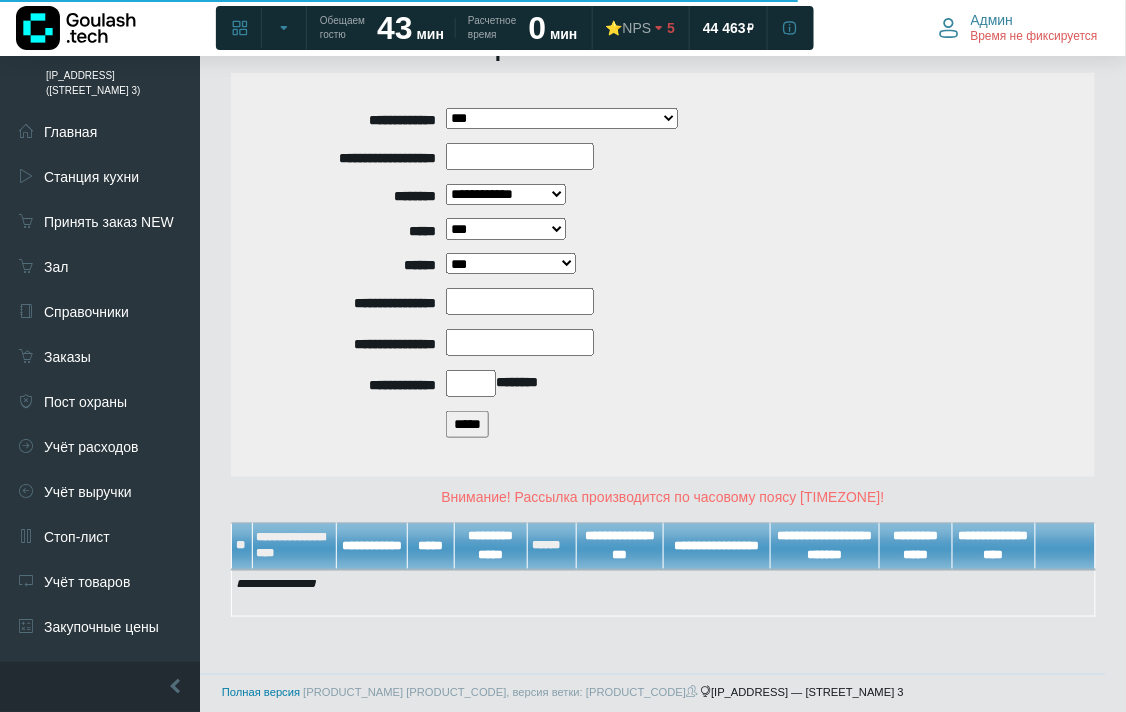 click on "*****" at bounding box center (467, 424) 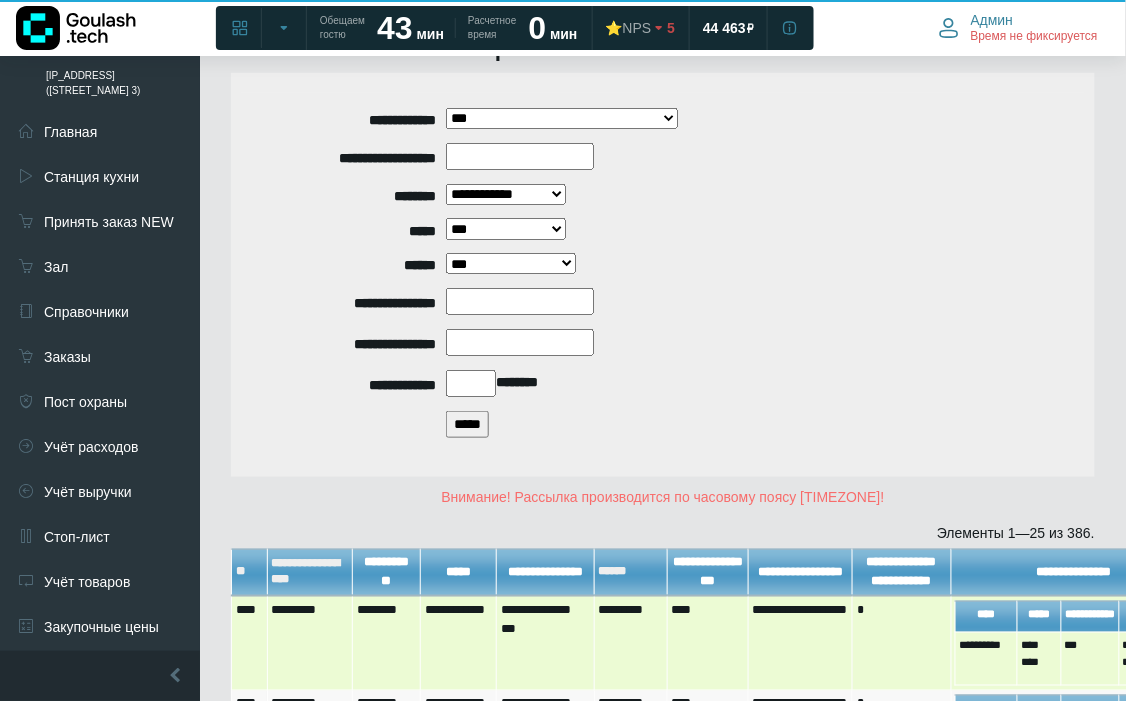 scroll, scrollTop: 604, scrollLeft: 0, axis: vertical 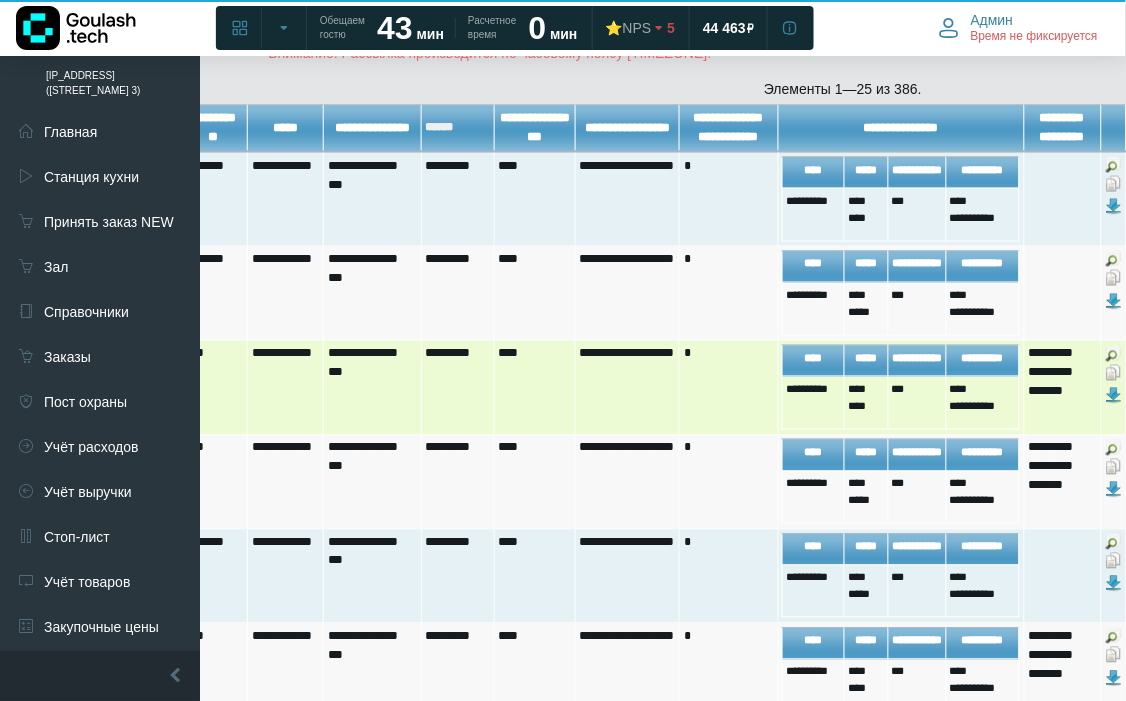 click at bounding box center [1114, 373] 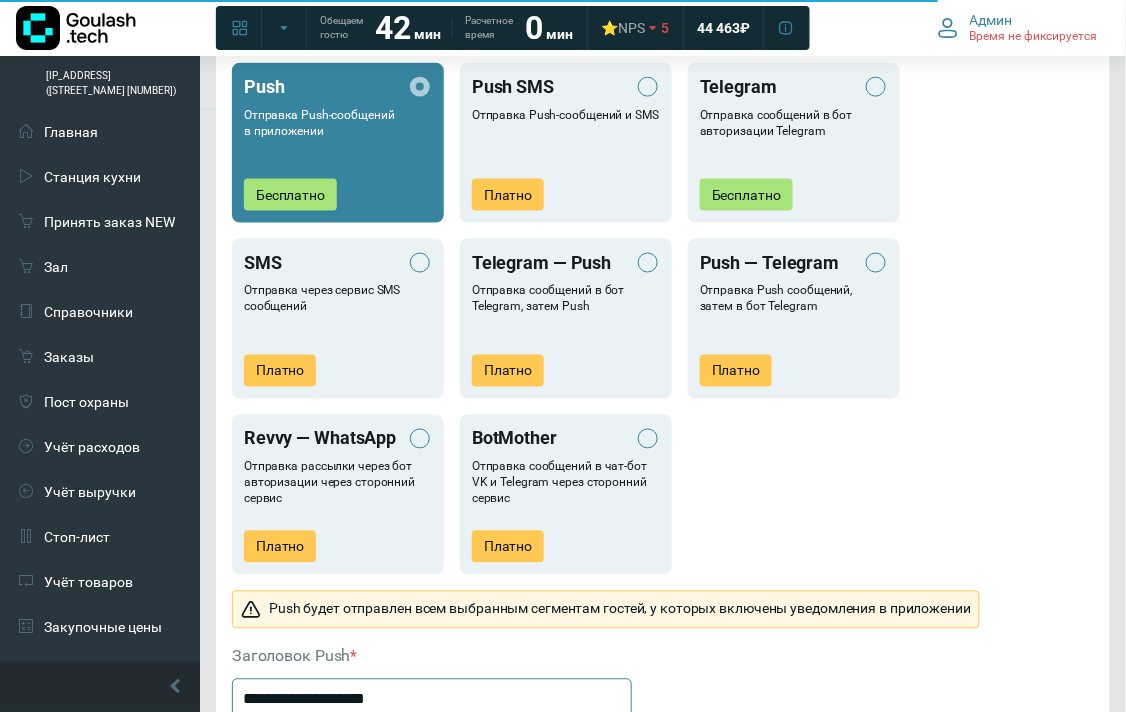 scroll, scrollTop: 888, scrollLeft: 0, axis: vertical 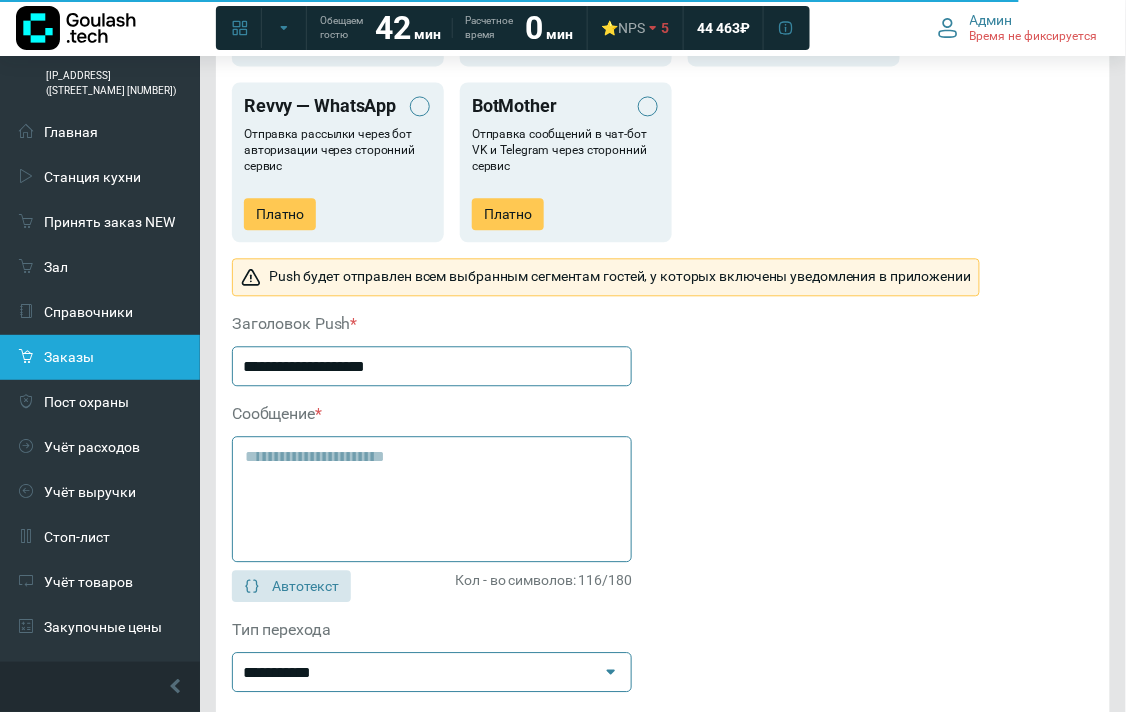 drag, startPoint x: 398, startPoint y: 362, endPoint x: 15, endPoint y: 335, distance: 383.95053 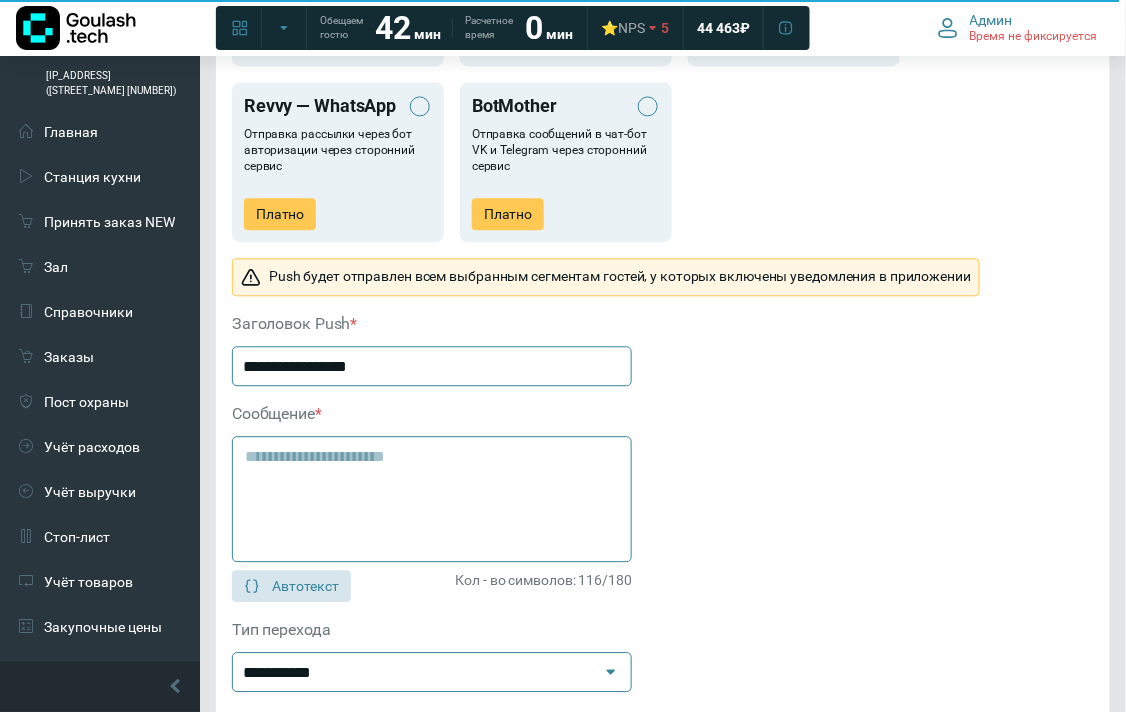 type on "**********" 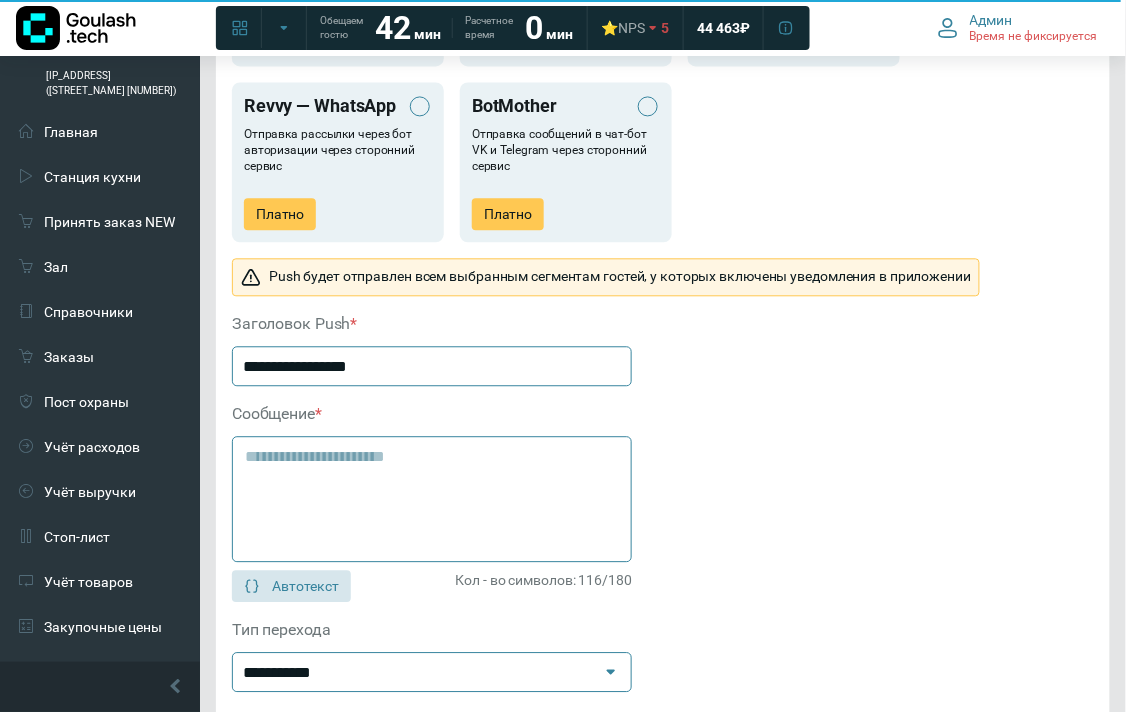 drag, startPoint x: 406, startPoint y: 457, endPoint x: 228, endPoint y: 448, distance: 178.22739 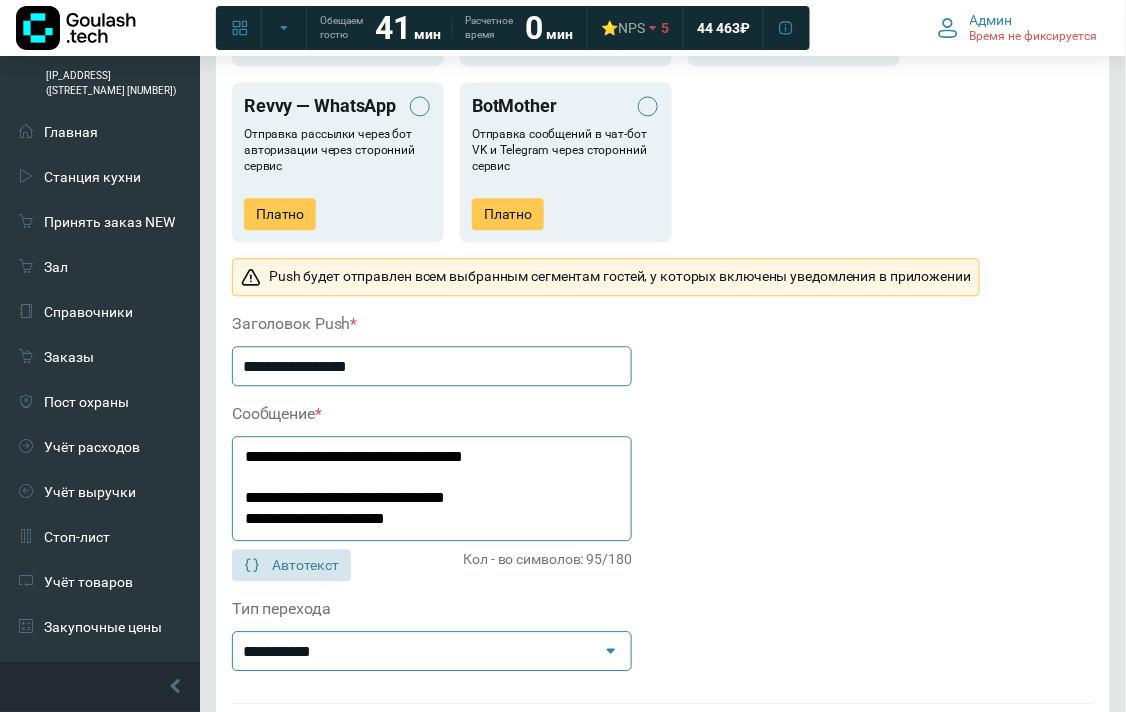 click on "**********" 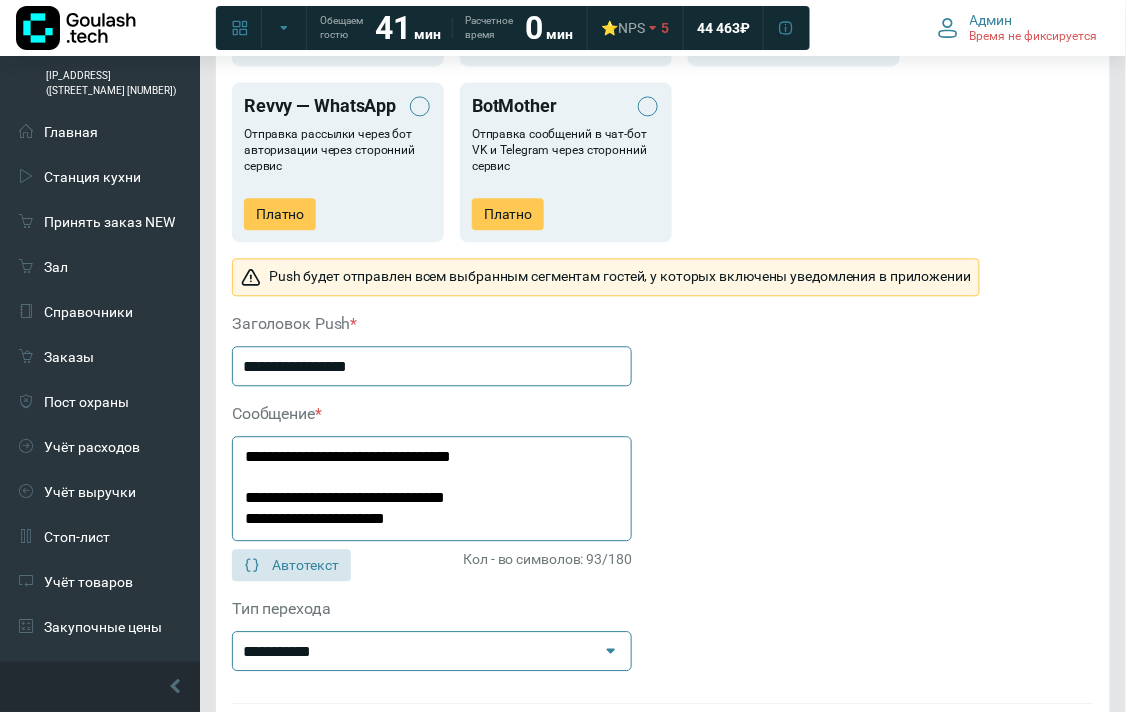 click on "**********" 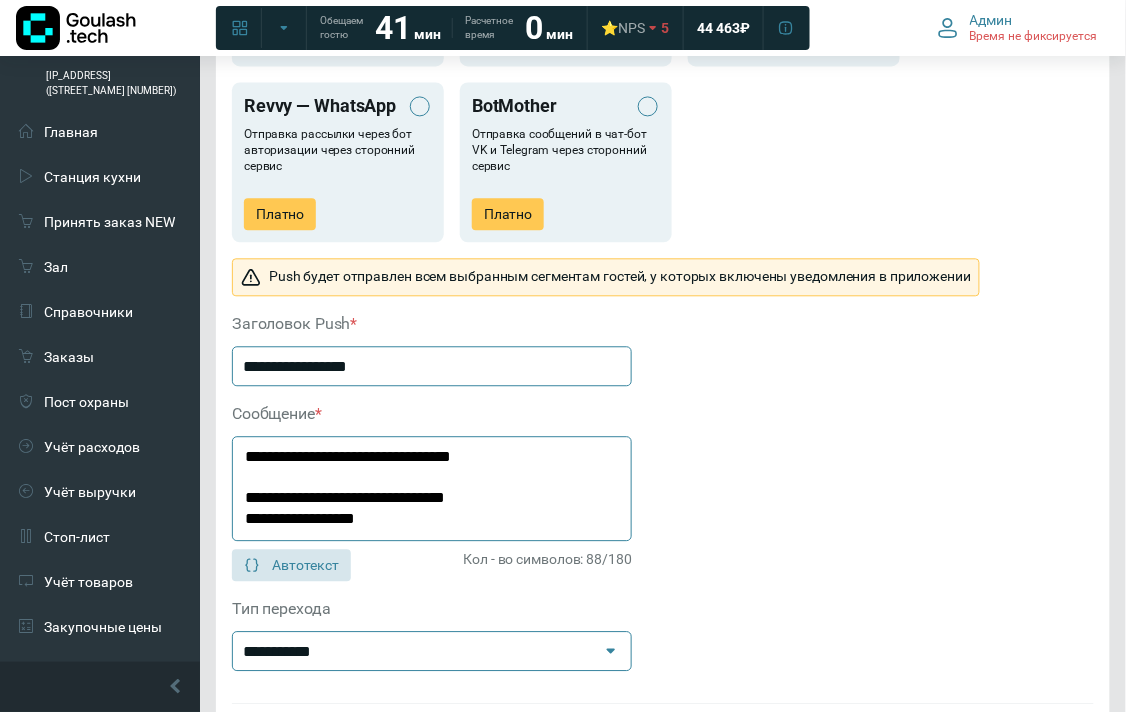 click on "**********" 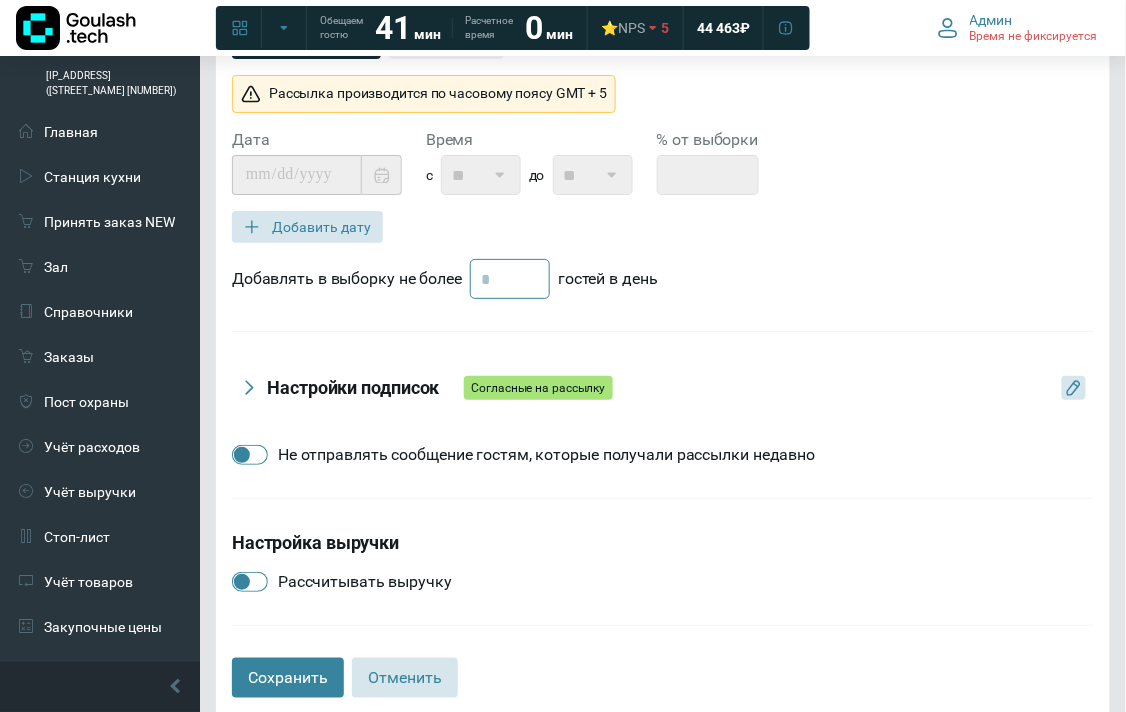 scroll, scrollTop: 1444, scrollLeft: 0, axis: vertical 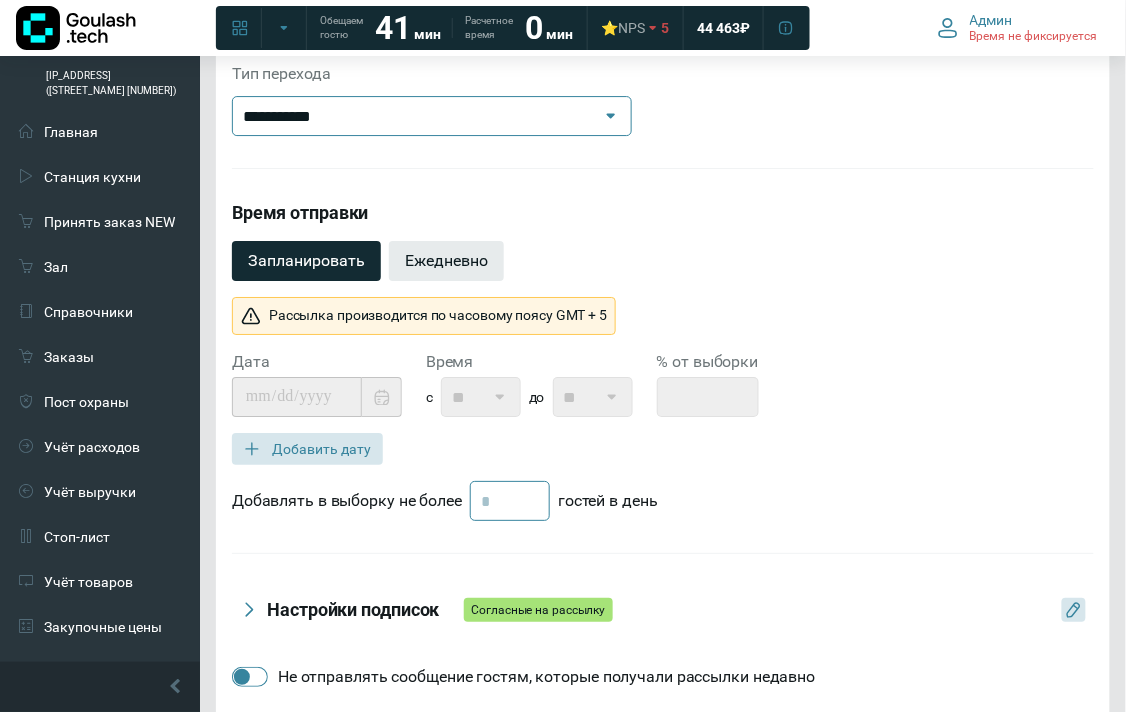 type on "**********" 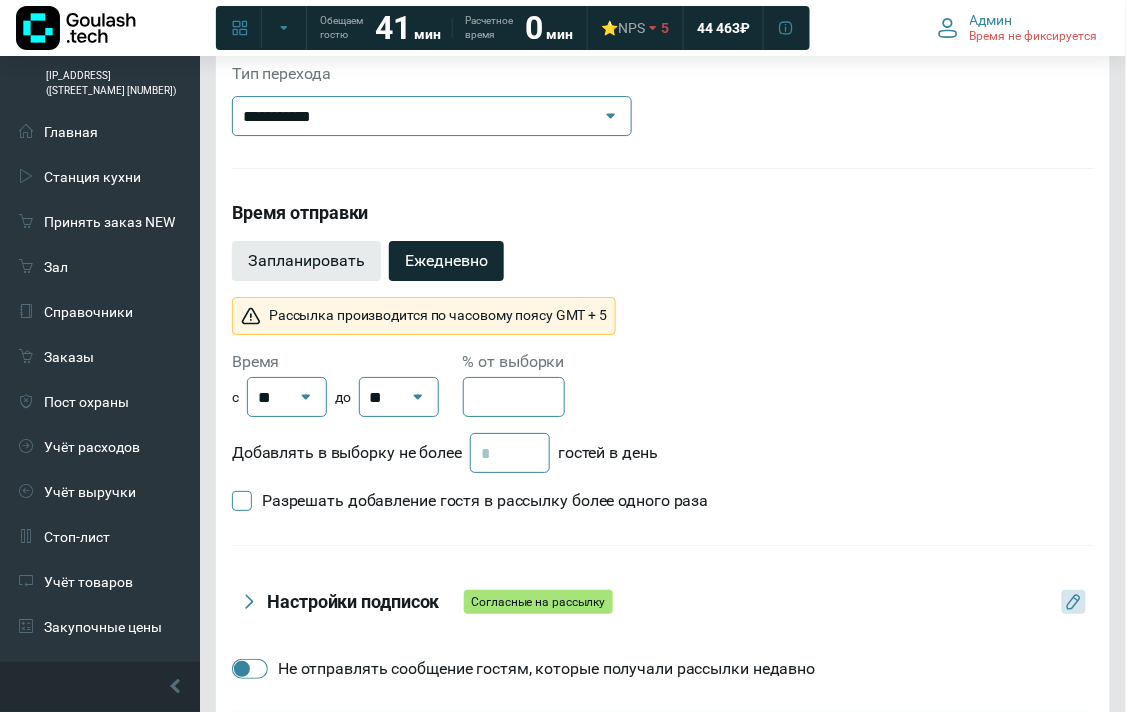 click on "Запланировать" at bounding box center (306, 261) 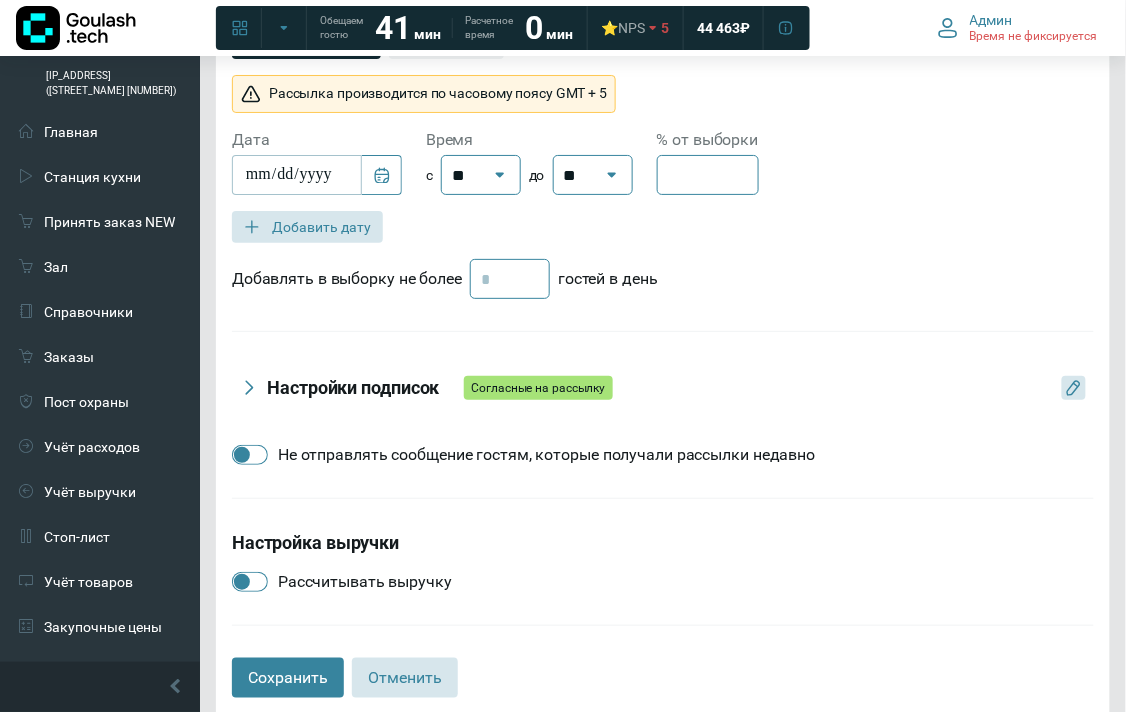 scroll, scrollTop: 1685, scrollLeft: 0, axis: vertical 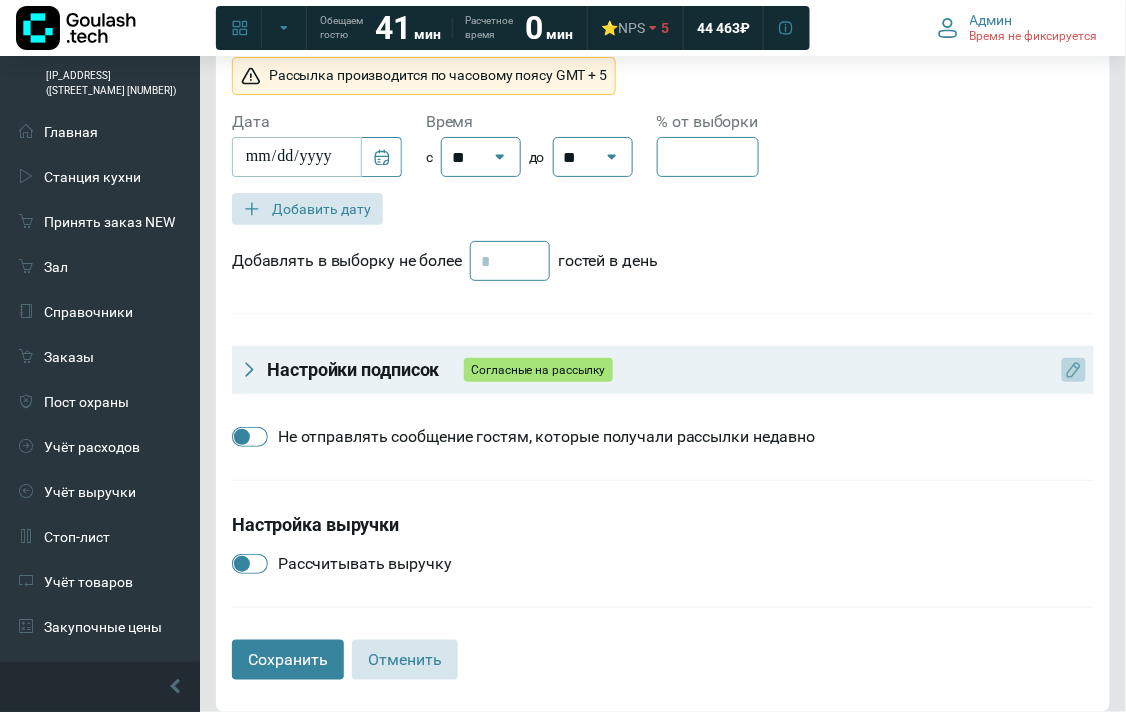 click 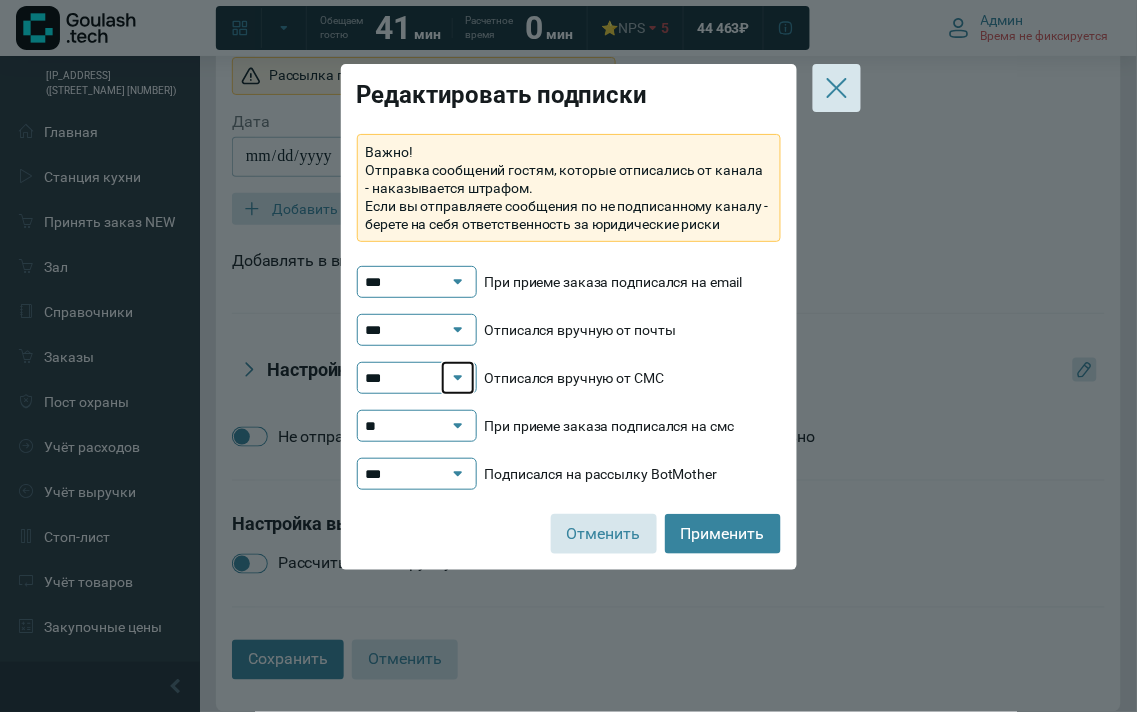 click 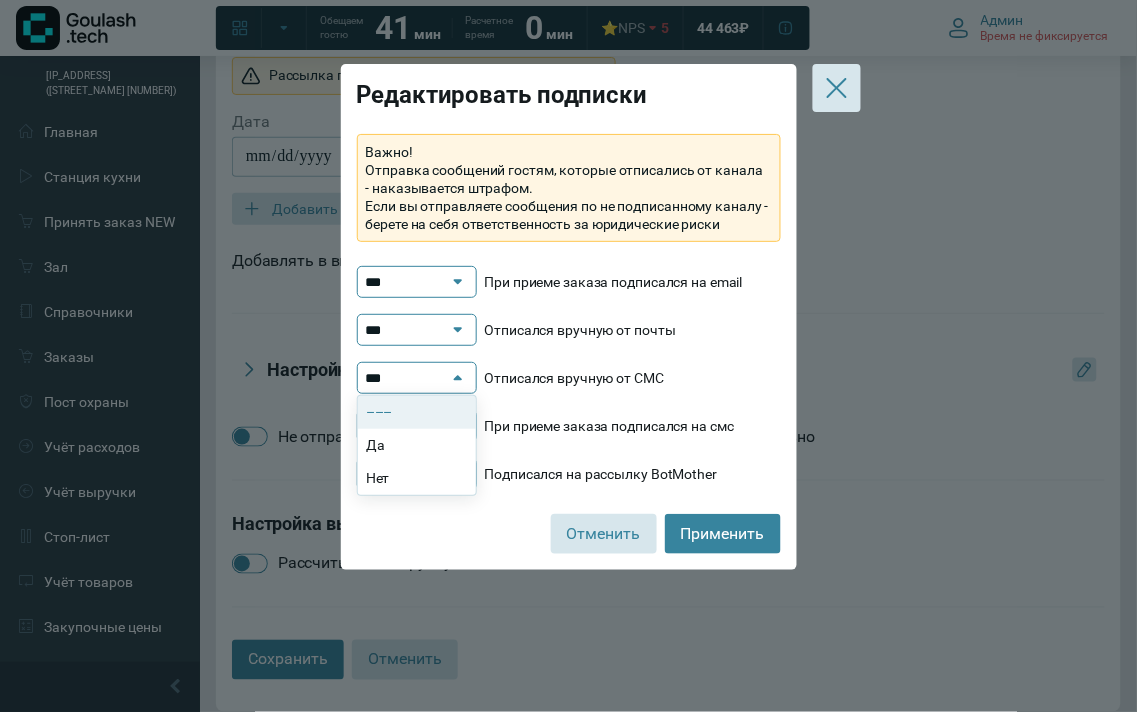 click on "–––" 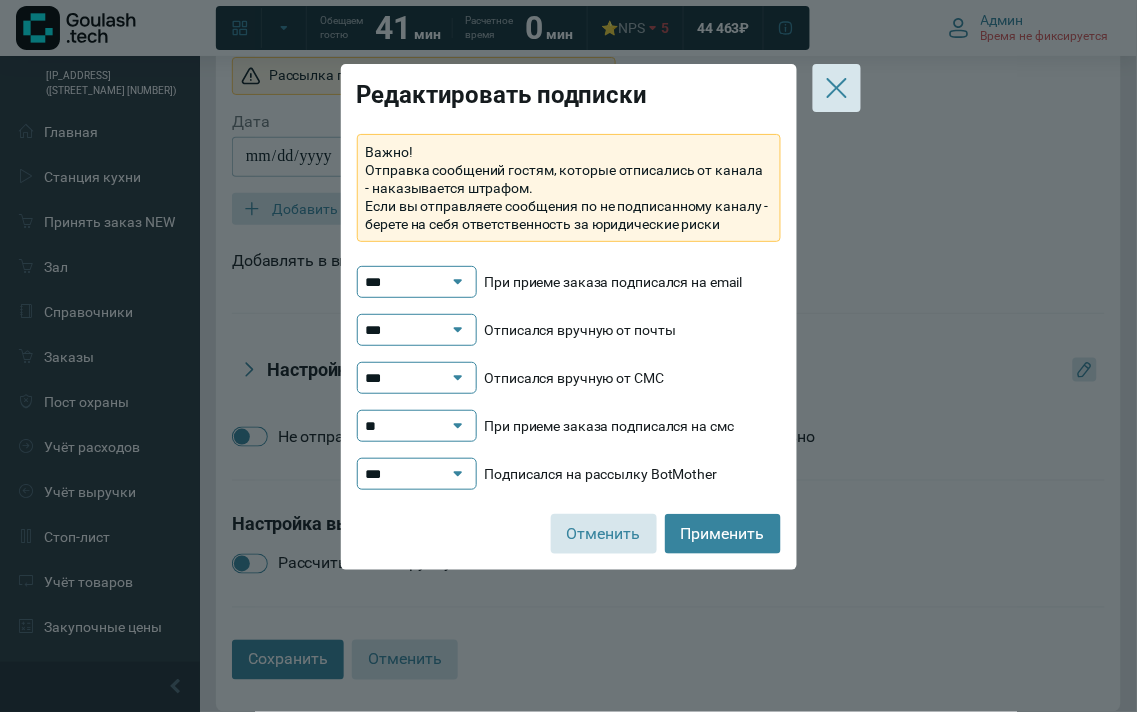 click on "**" at bounding box center [407, 426] 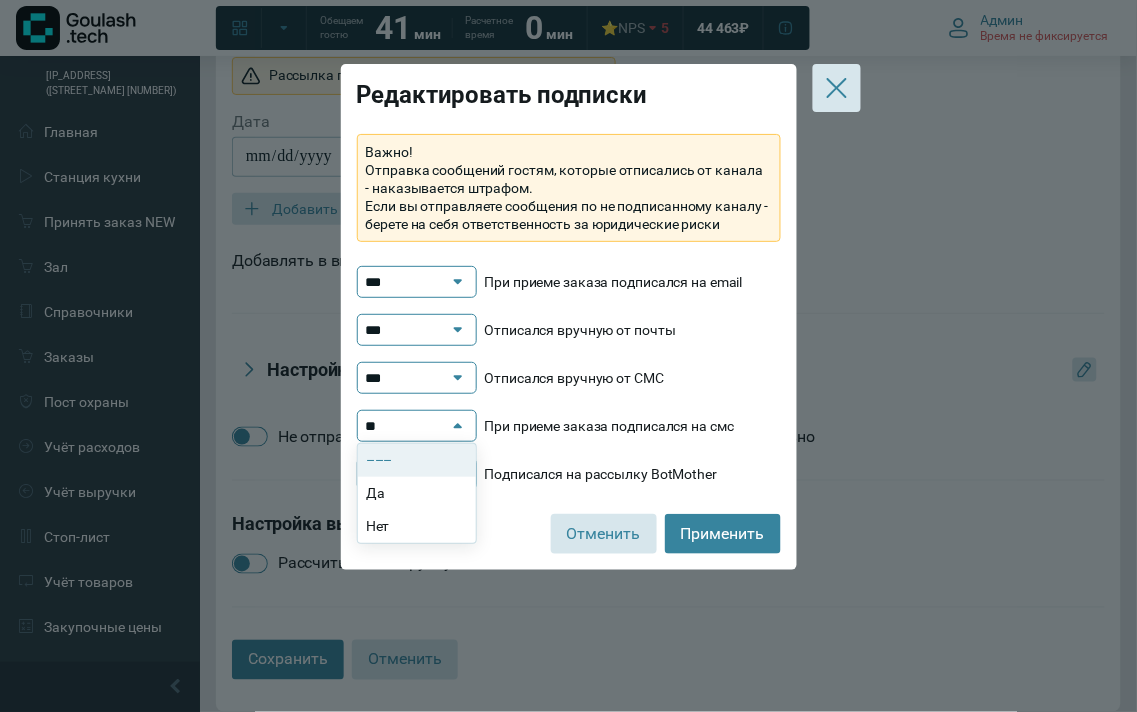click on "–––" 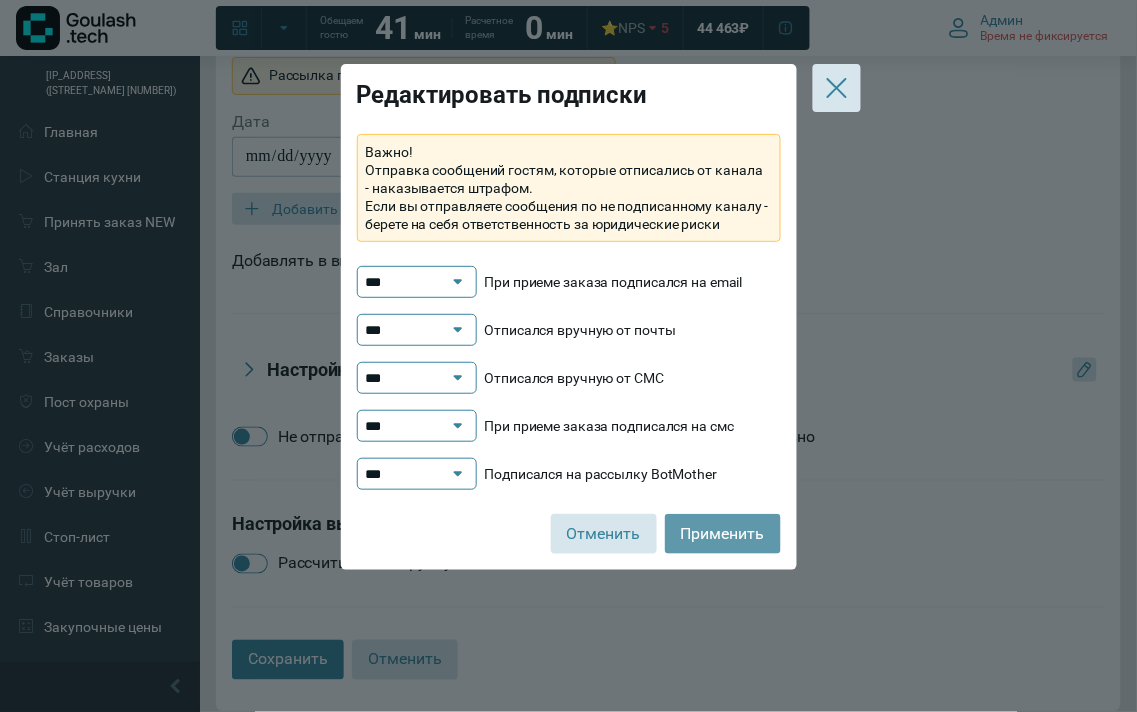 click on "Применить" at bounding box center (723, 534) 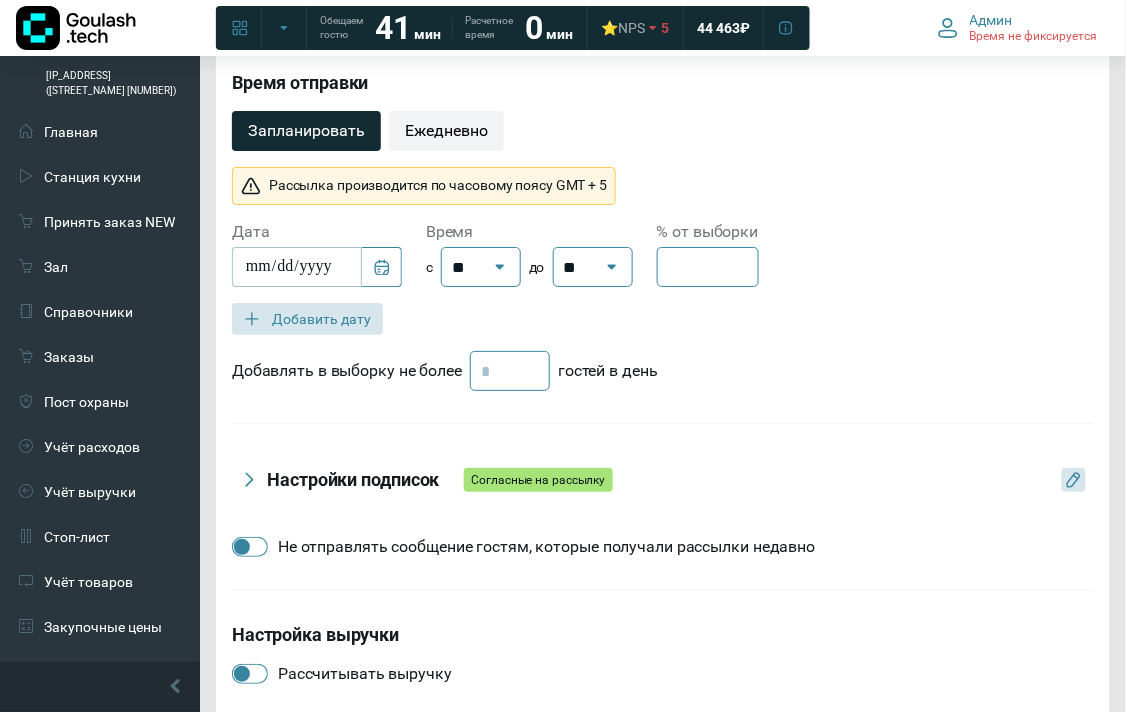 scroll, scrollTop: 1241, scrollLeft: 0, axis: vertical 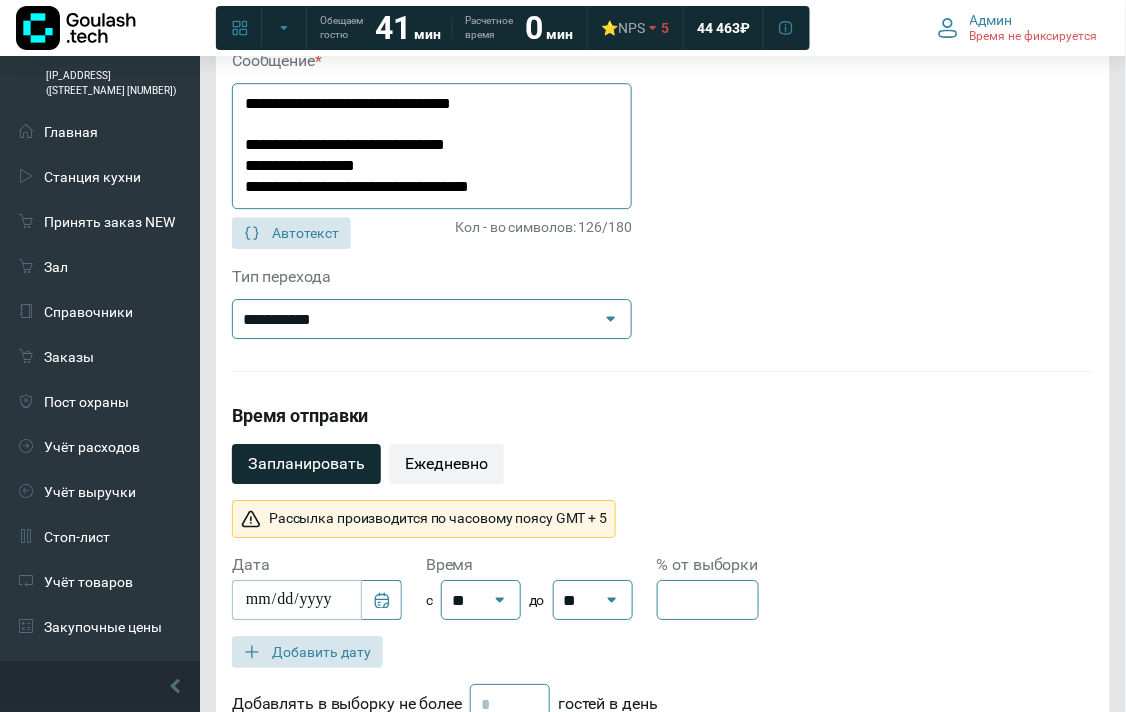 drag, startPoint x: 566, startPoint y: 180, endPoint x: 243, endPoint y: 184, distance: 323.02478 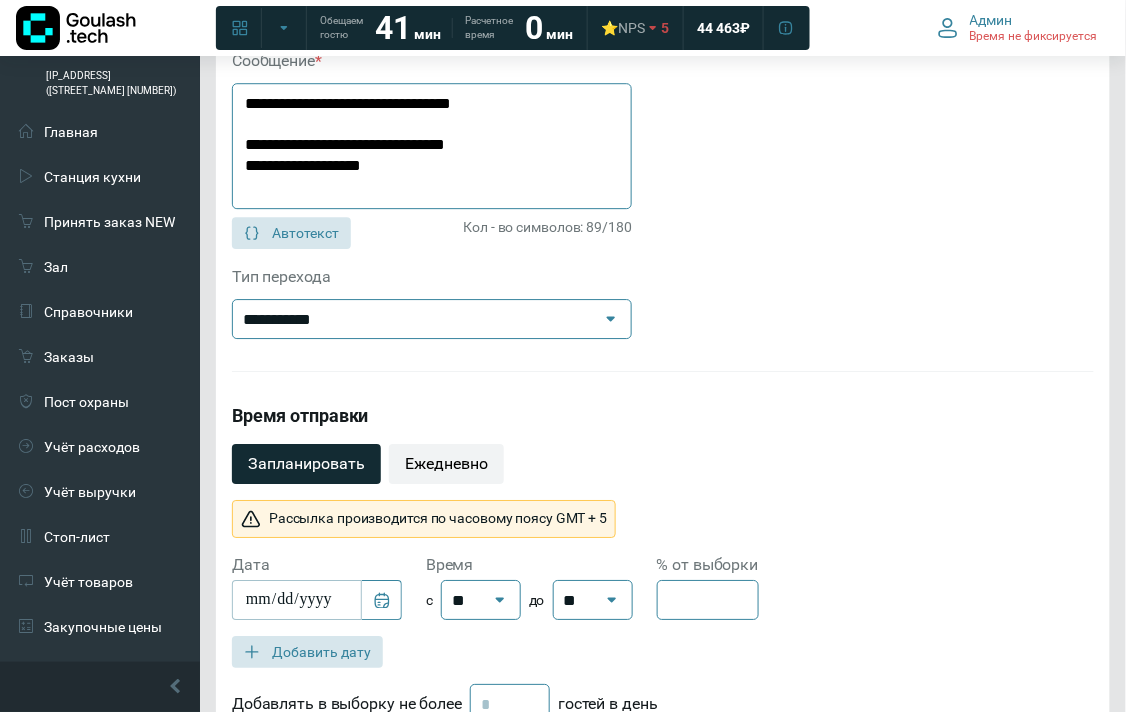 click on "**********" 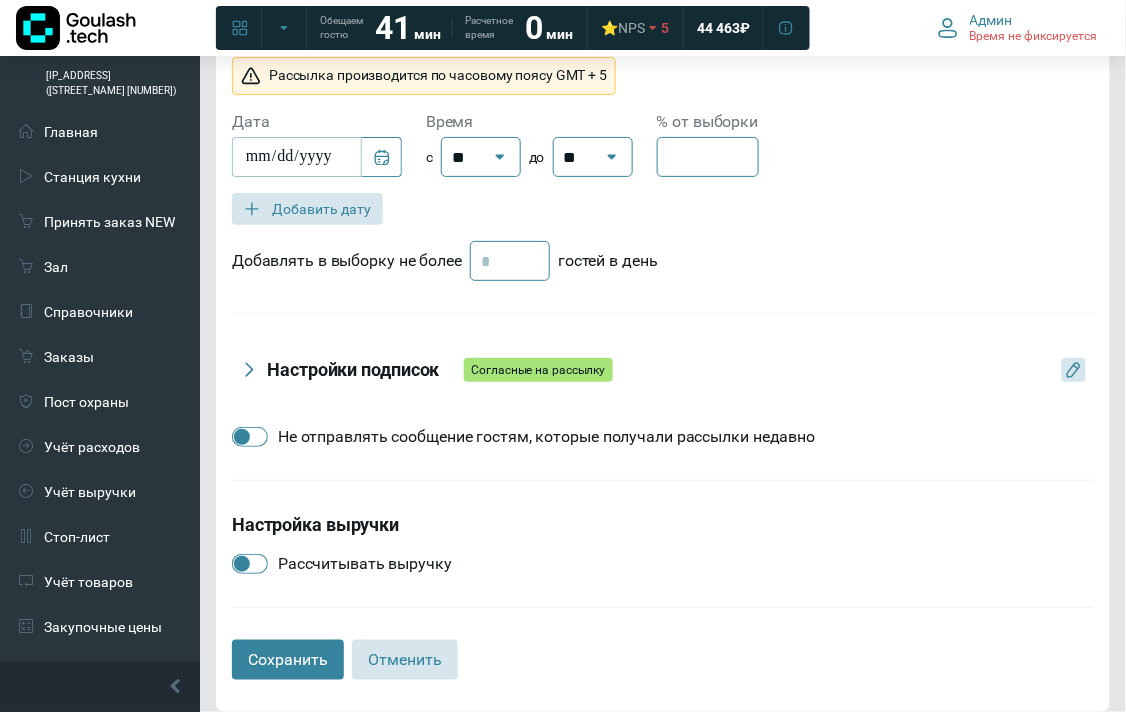 scroll, scrollTop: 1484, scrollLeft: 0, axis: vertical 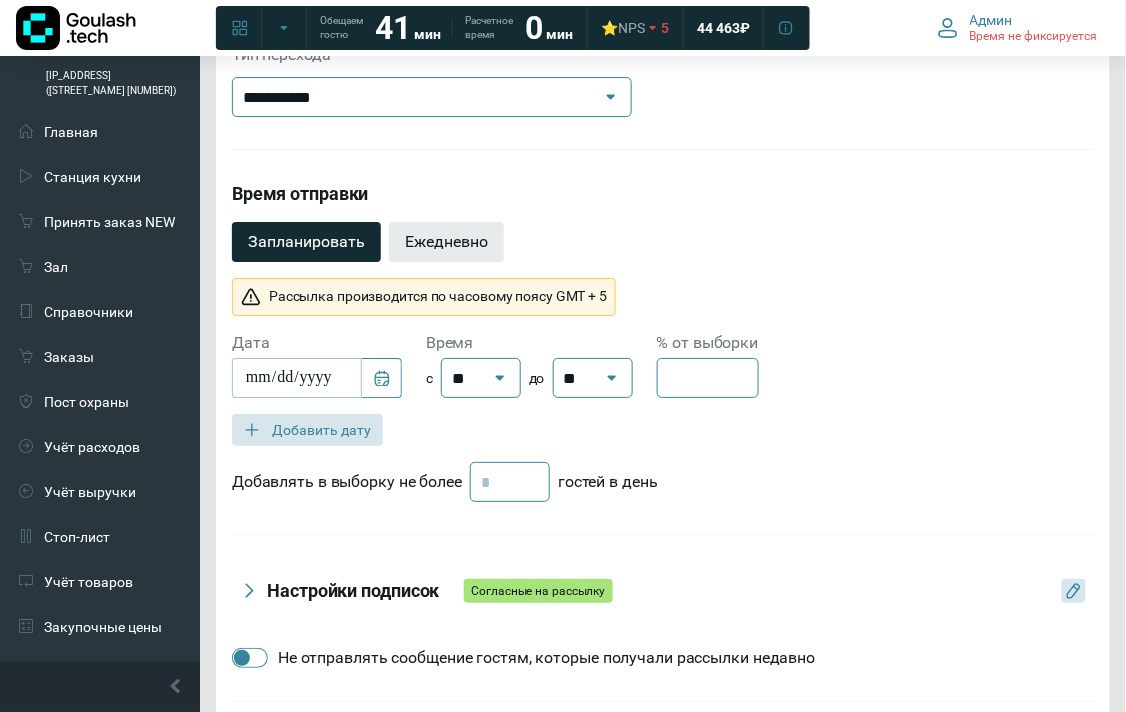 type on "**********" 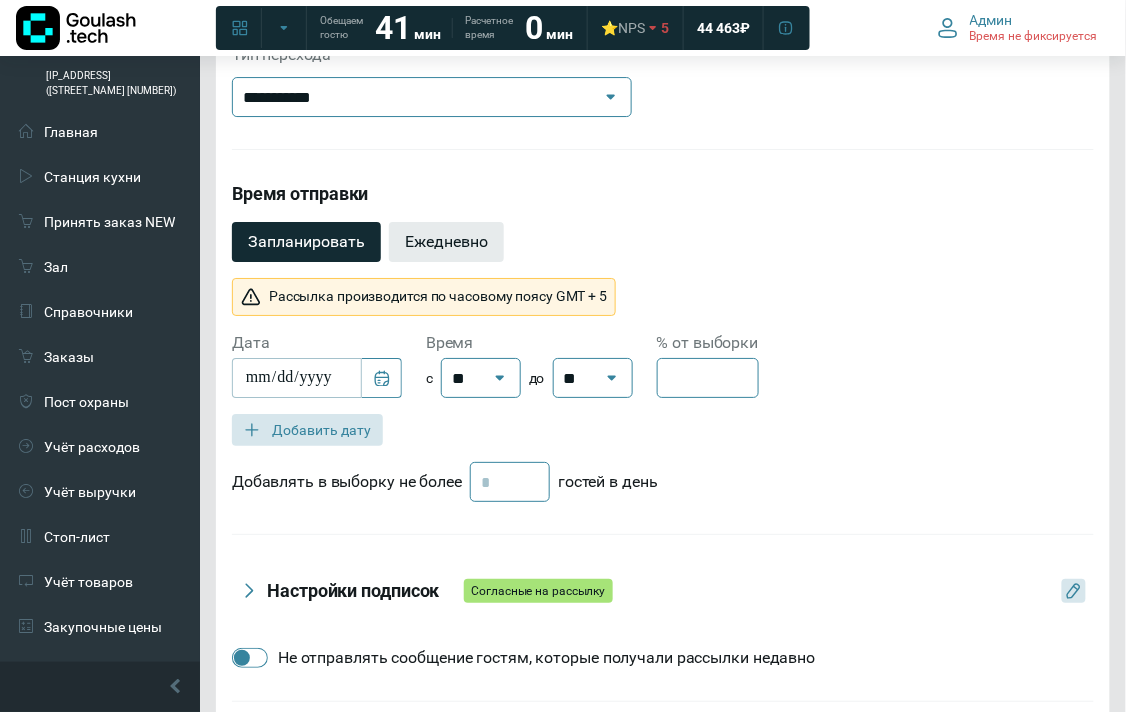 click on "Ежедневно" at bounding box center [446, 242] 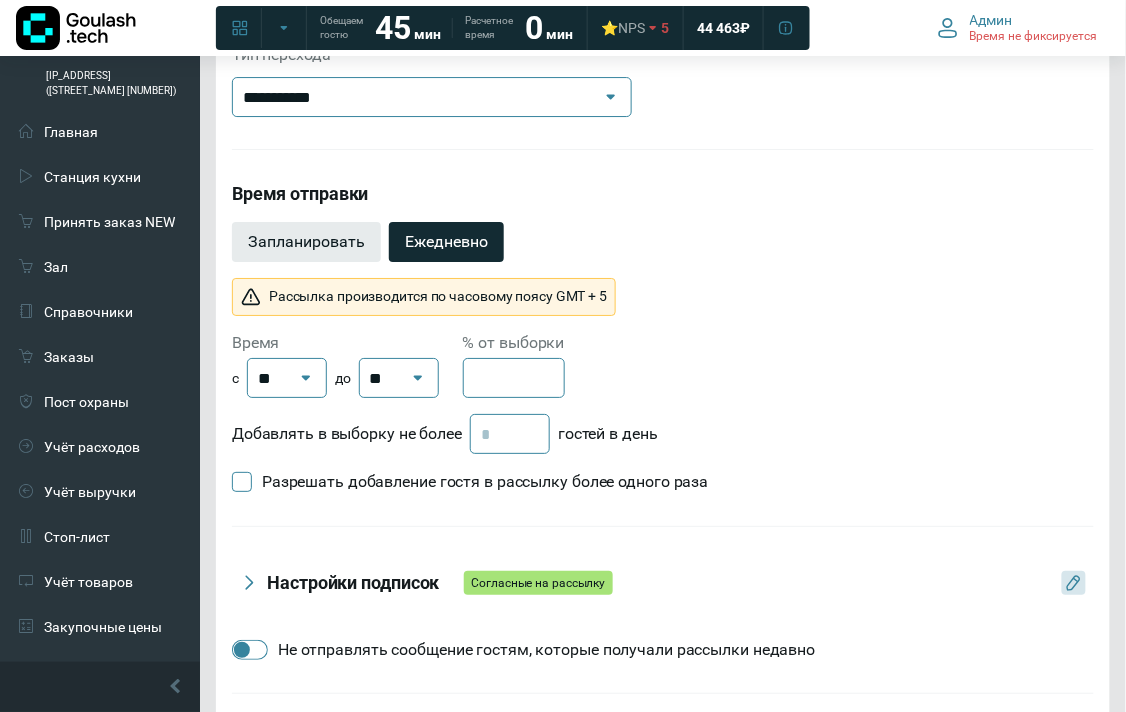 click on "Запланировать" at bounding box center (306, 242) 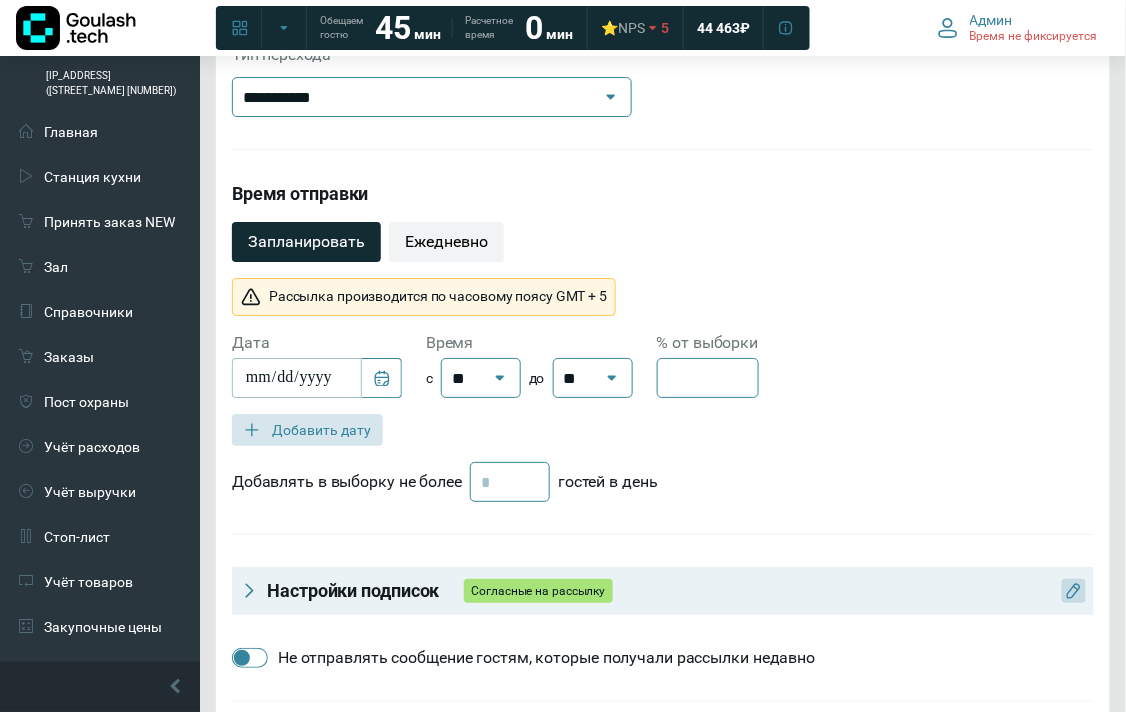 scroll, scrollTop: 1706, scrollLeft: 0, axis: vertical 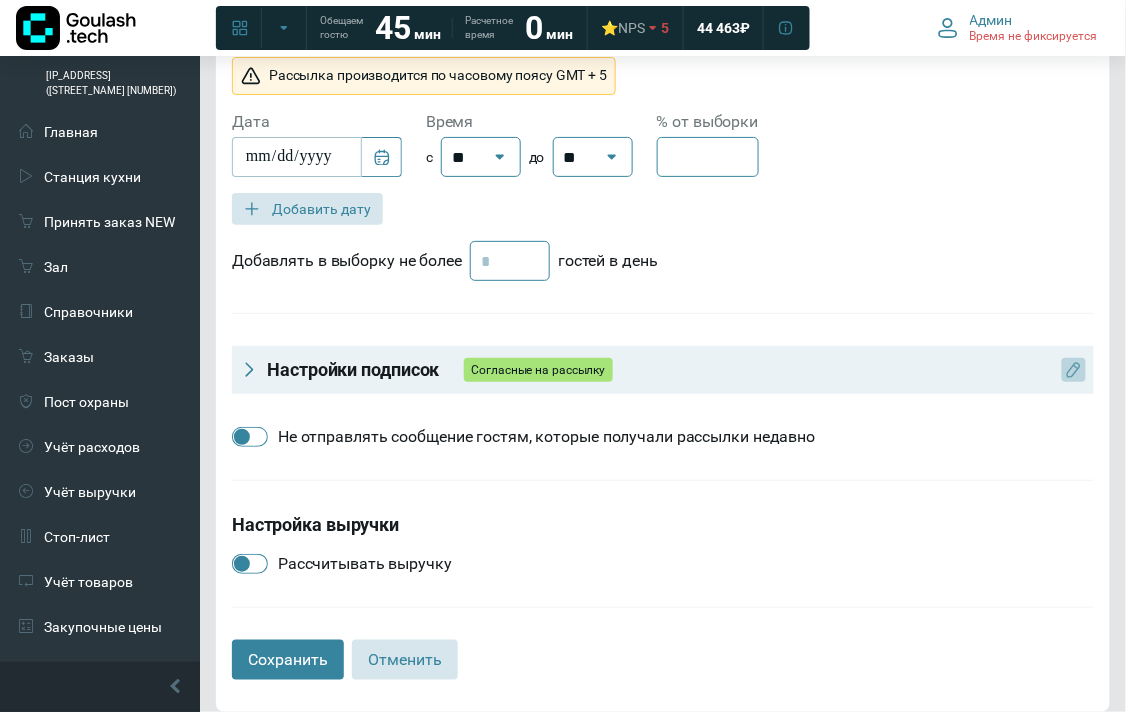 click at bounding box center (1074, 370) 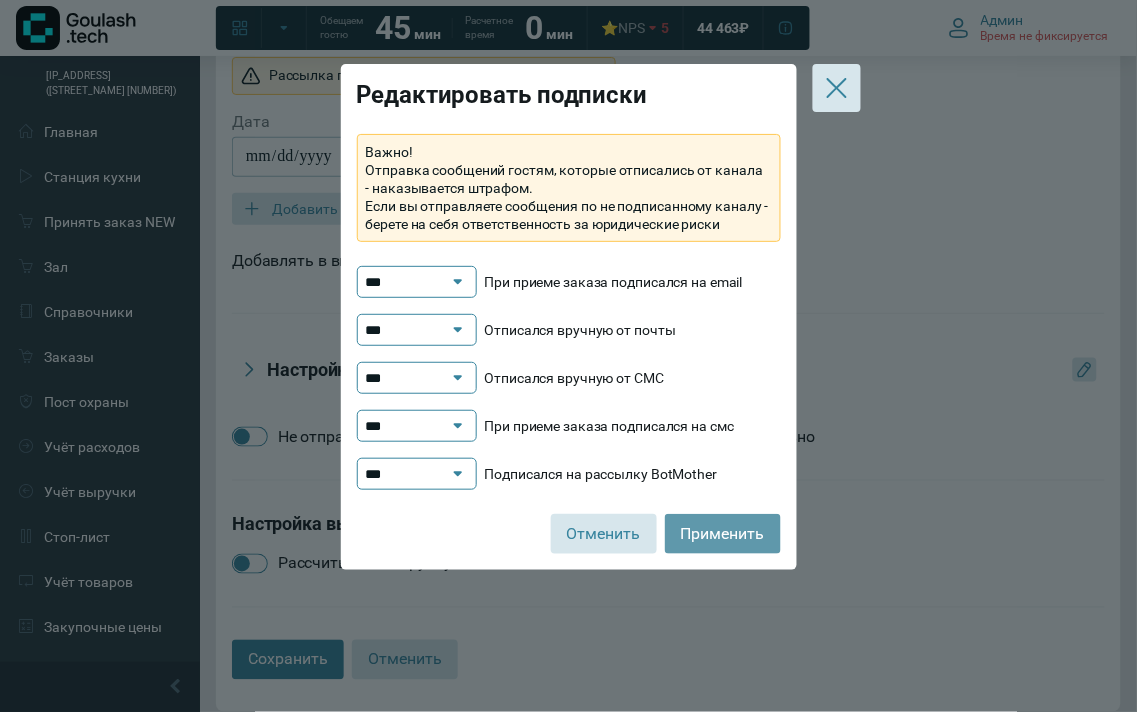 click on "Применить" at bounding box center [723, 534] 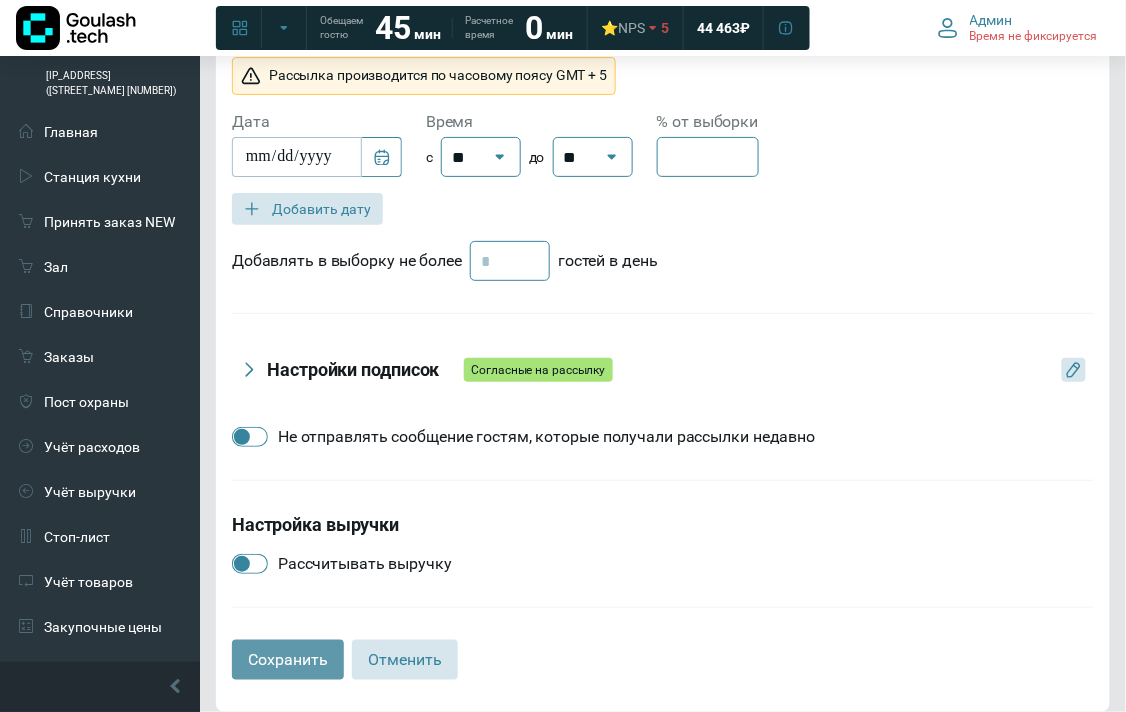 click on "Сохранить" at bounding box center (288, 660) 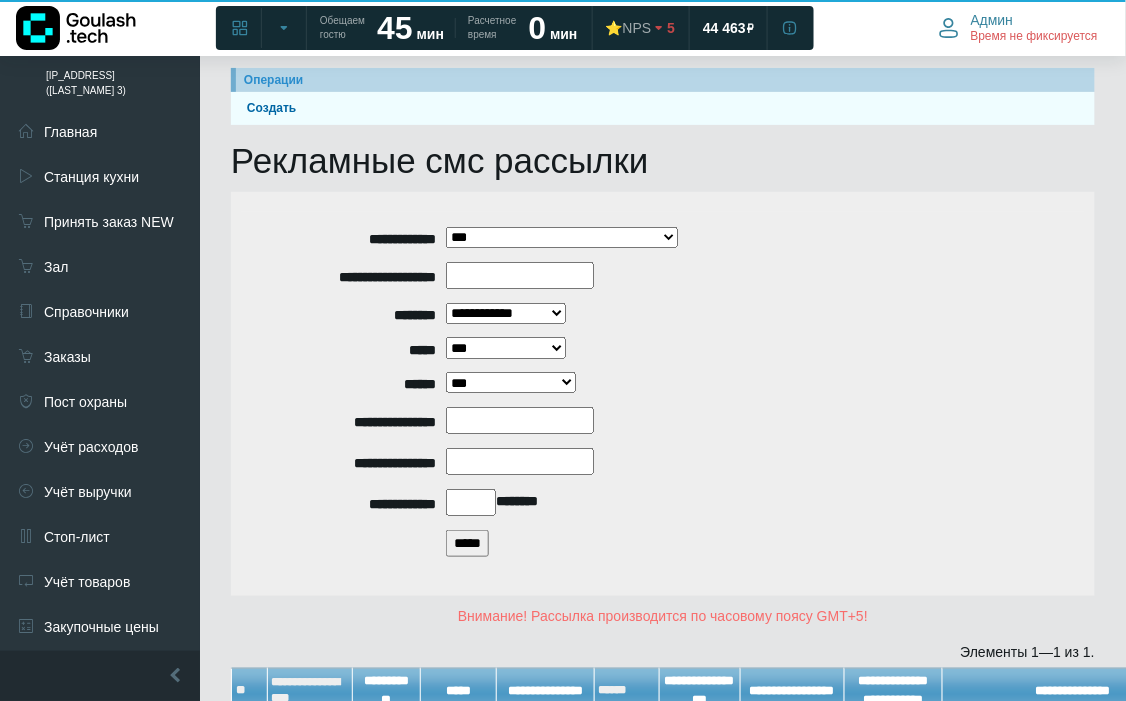 scroll, scrollTop: 263, scrollLeft: 0, axis: vertical 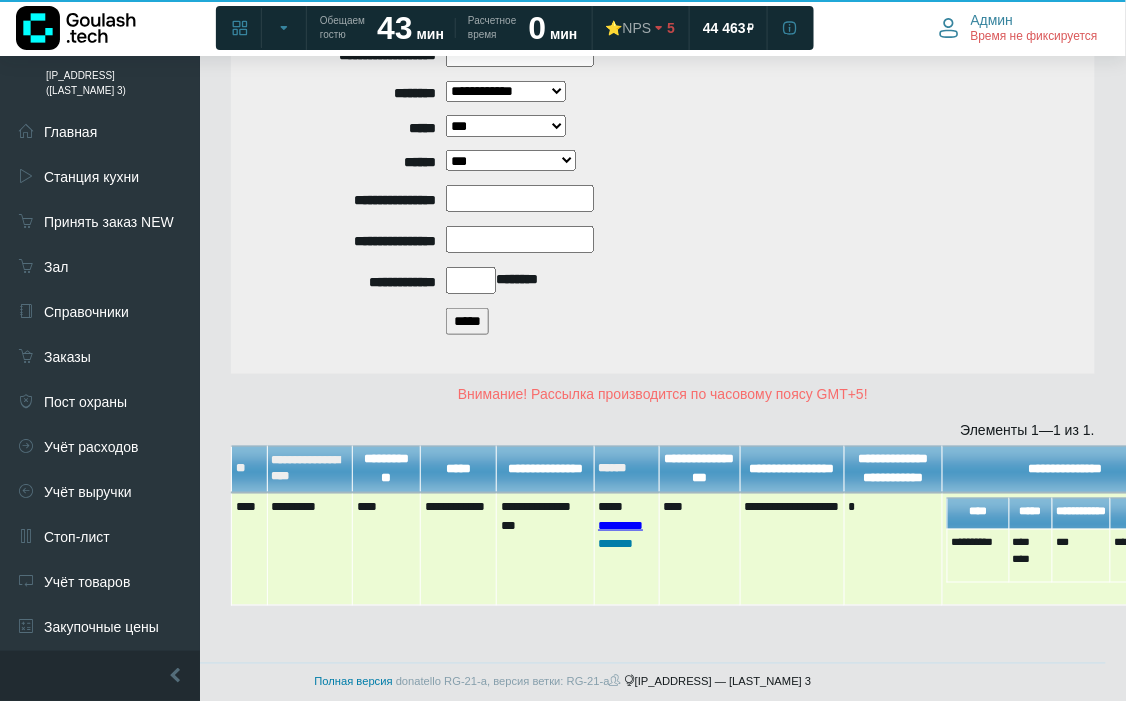 click on "*********" at bounding box center (620, 525) 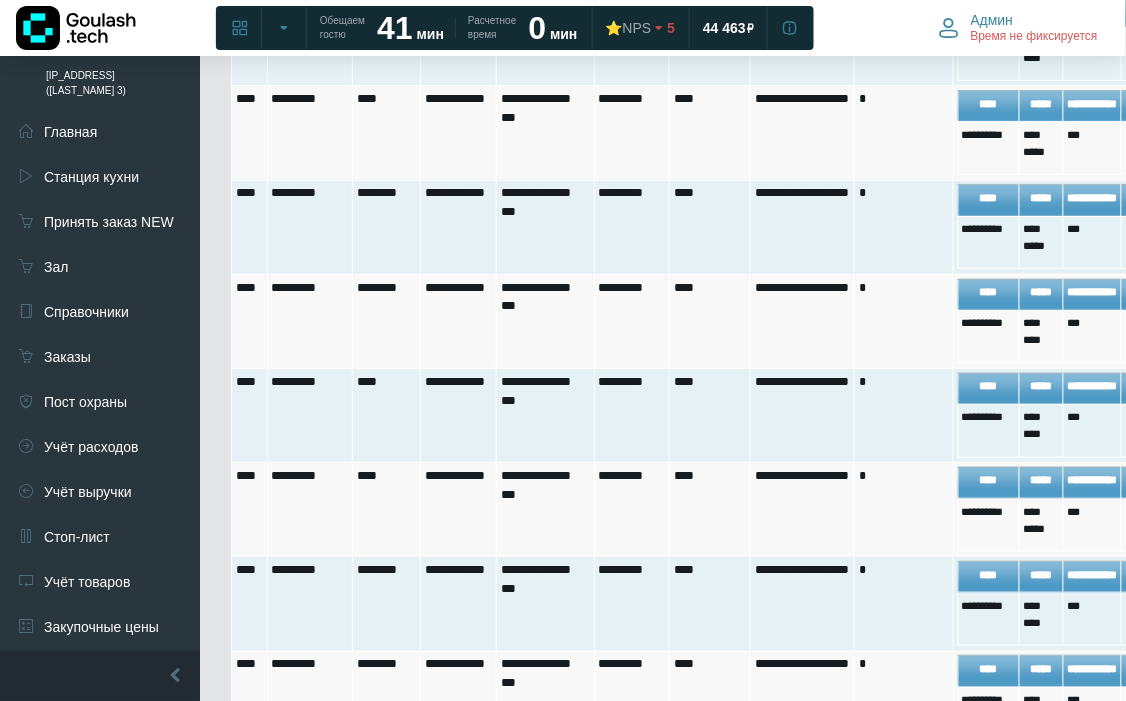 scroll, scrollTop: 1818, scrollLeft: 0, axis: vertical 